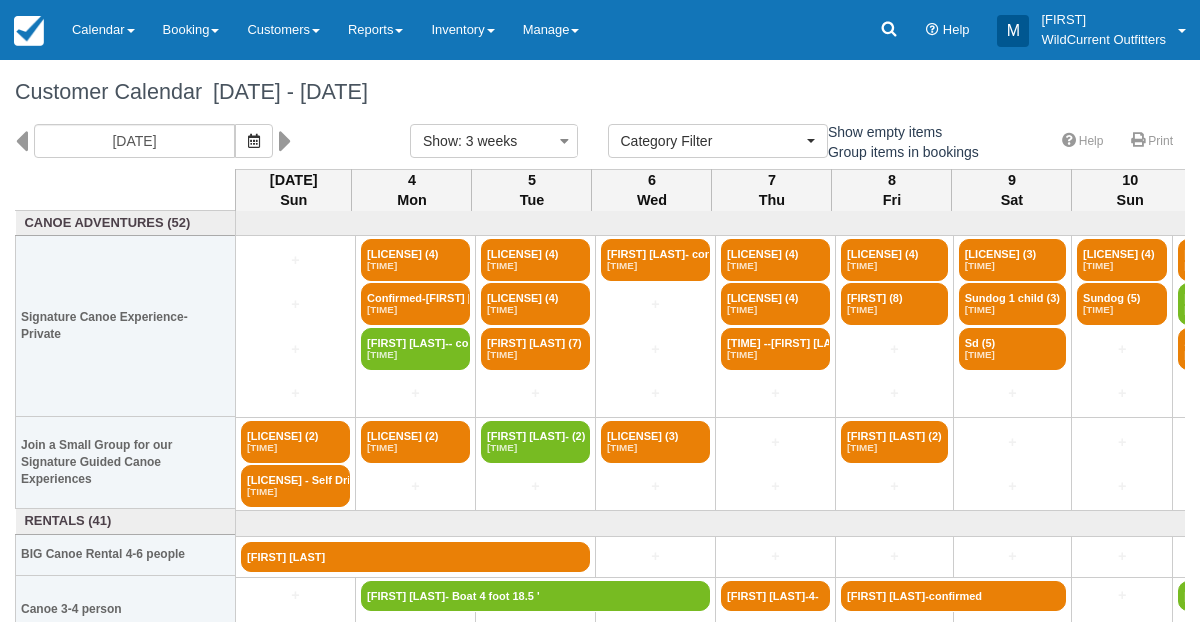 select 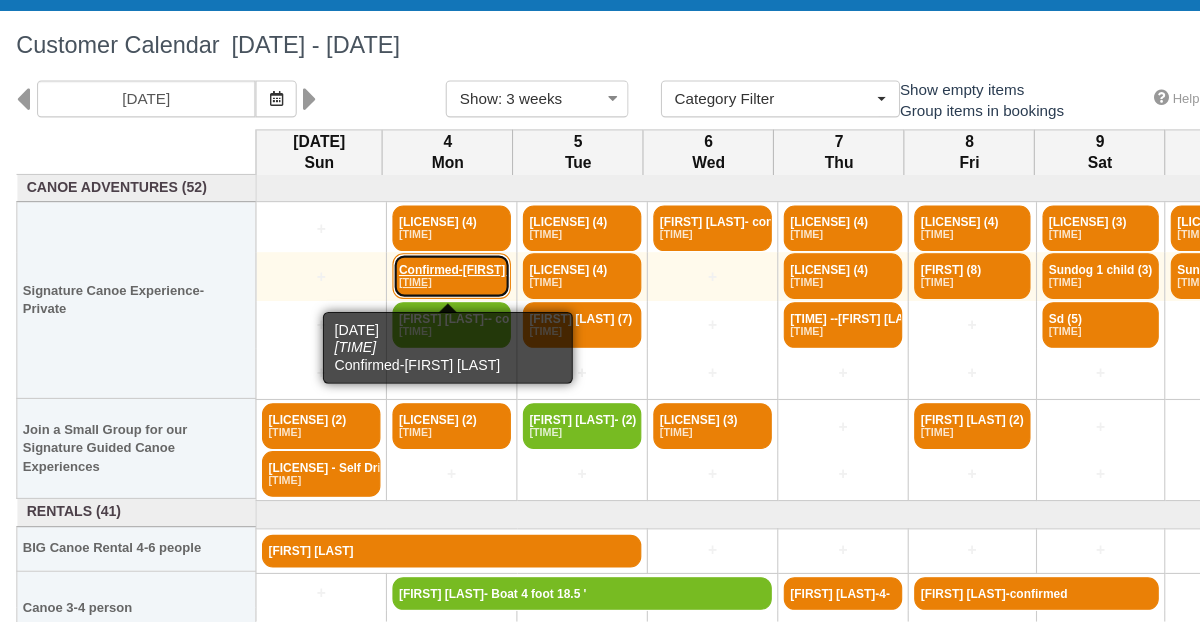 click on "Confirmed-[FIRST] [LAST] (4) [TIME]" at bounding box center (415, 304) 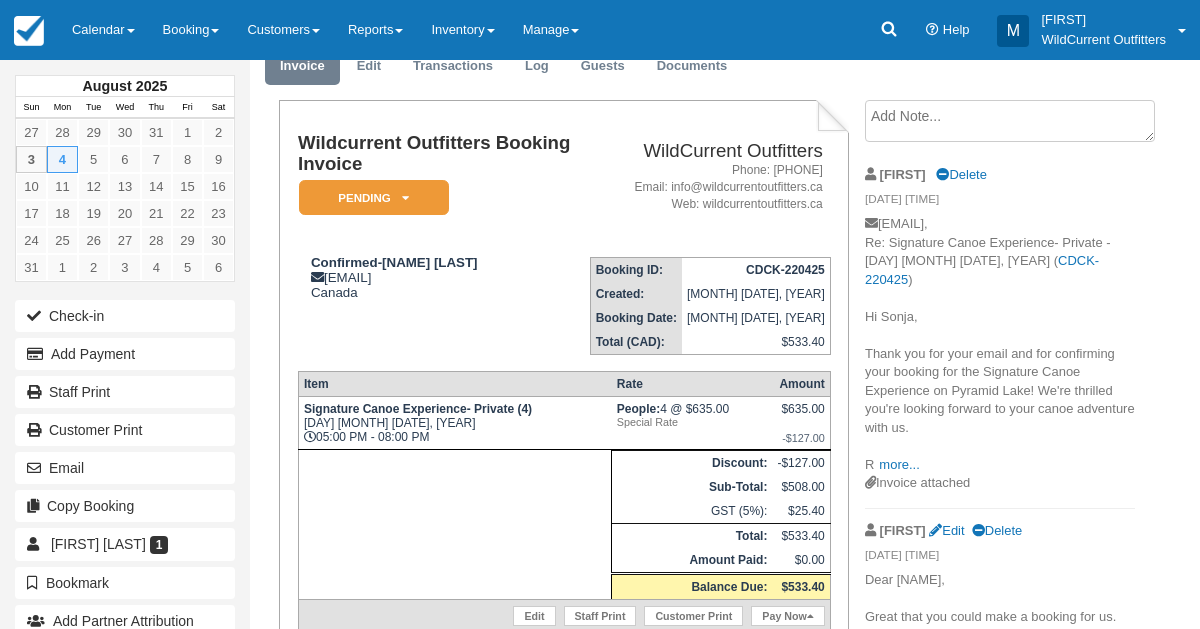 scroll, scrollTop: 83, scrollLeft: 0, axis: vertical 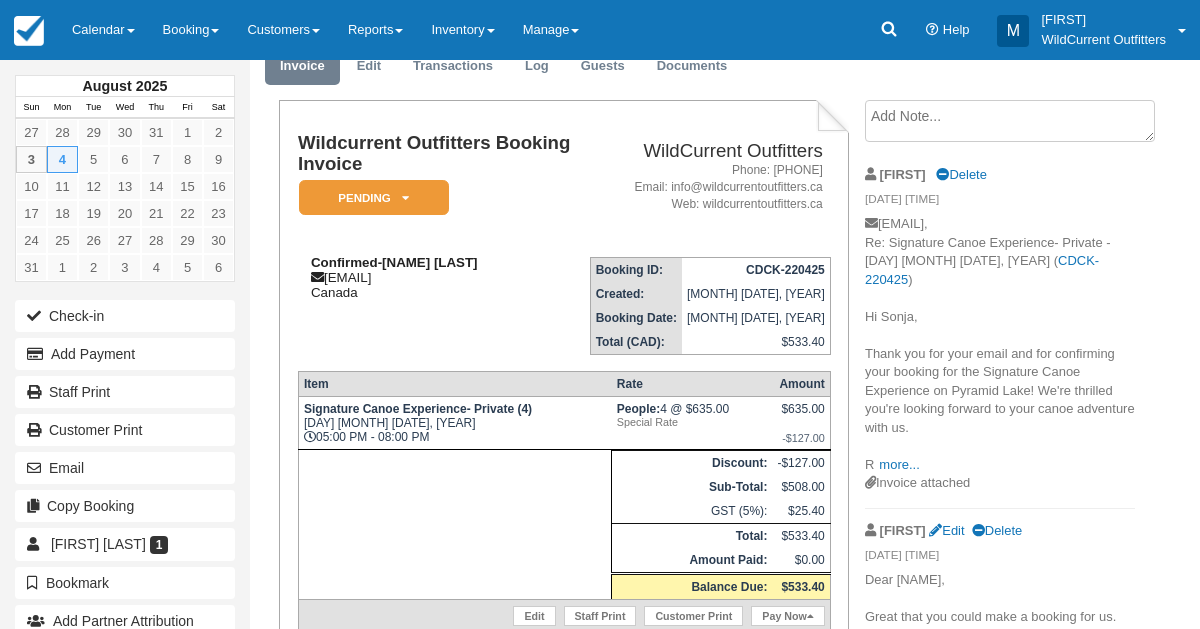 drag, startPoint x: 577, startPoint y: 280, endPoint x: 385, endPoint y: 276, distance: 192.04166 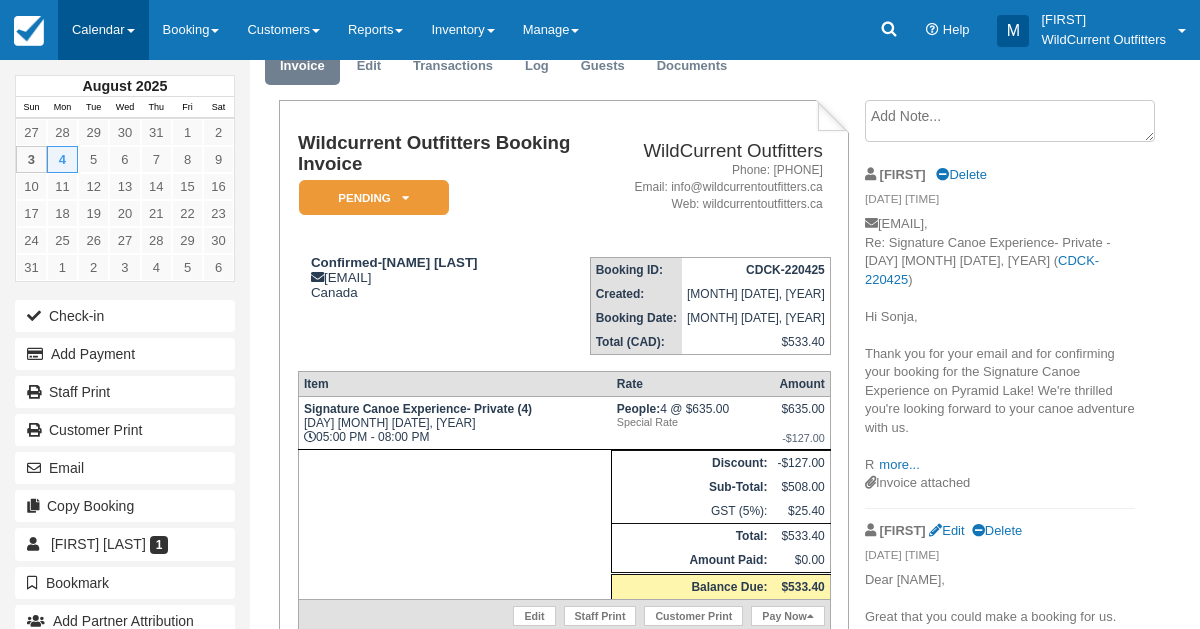click on "Calendar" at bounding box center (103, 30) 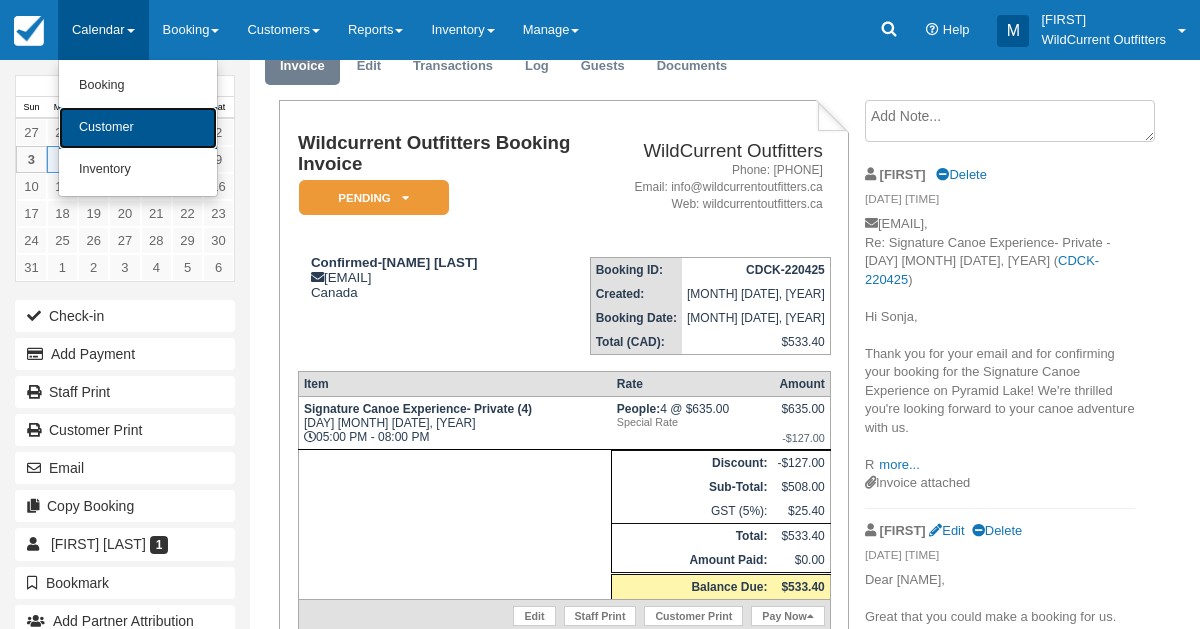 click on "Customer" at bounding box center [138, 128] 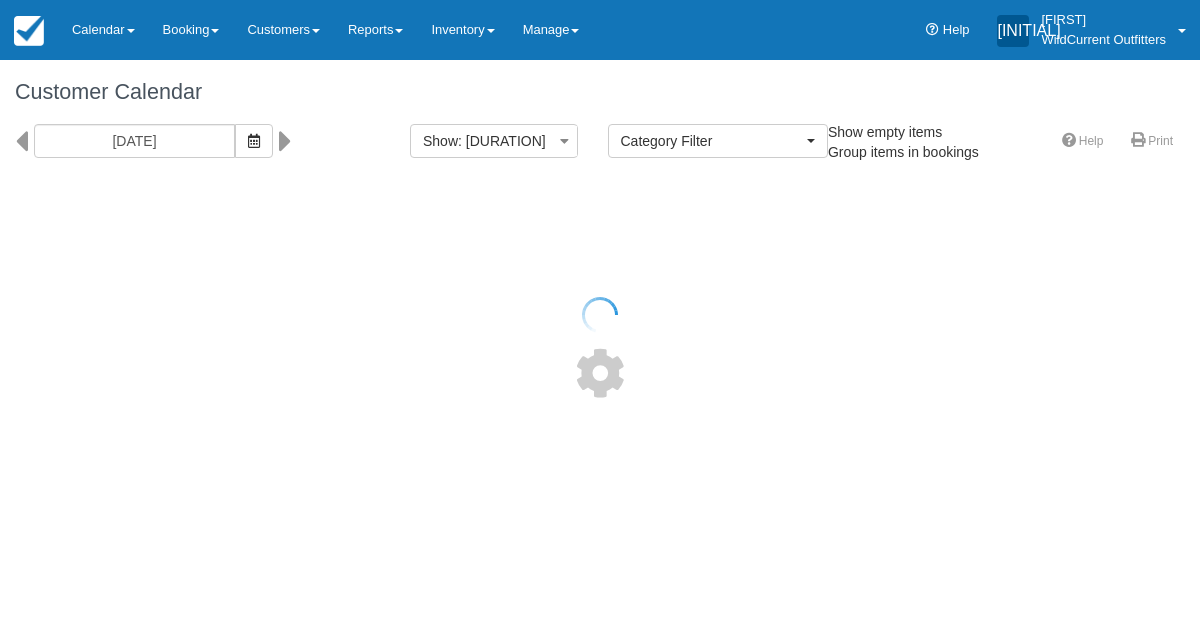 select 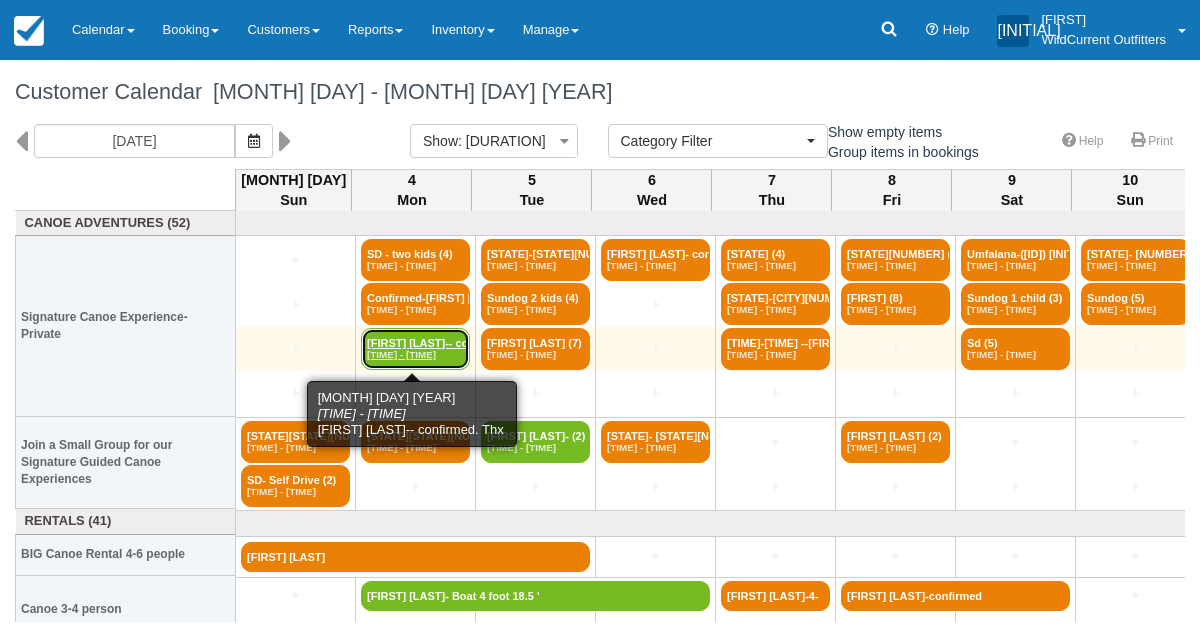 click on "[FIRST] [LAST]-- con (4)  [TIME] - [TIME]" at bounding box center (415, 349) 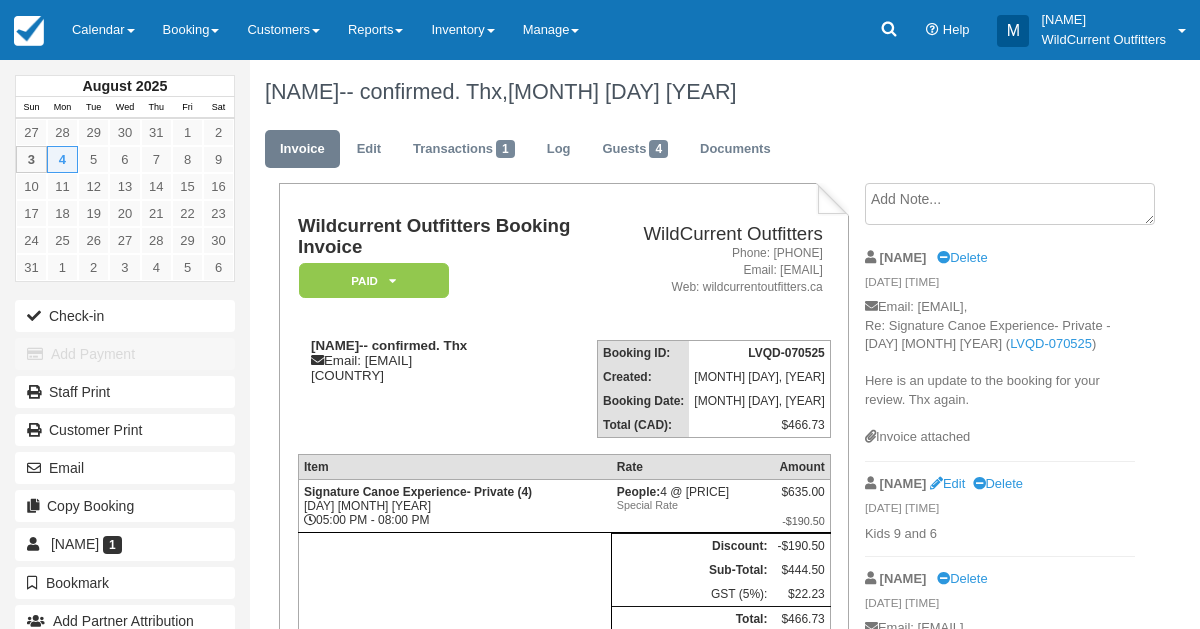 scroll, scrollTop: 0, scrollLeft: 0, axis: both 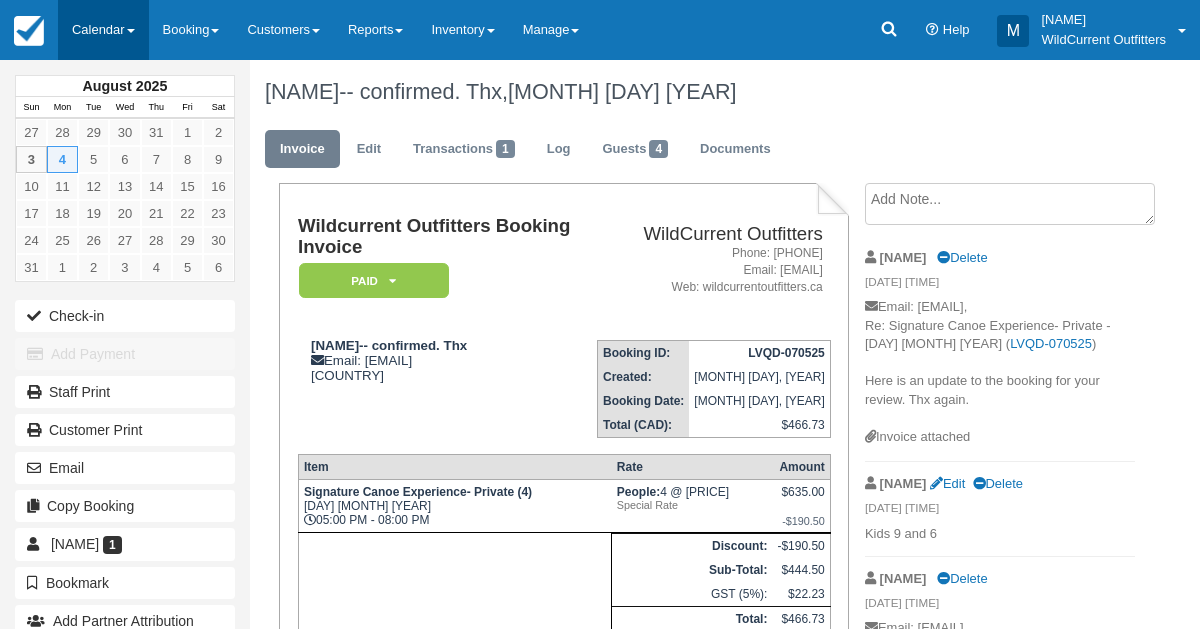 click on "Calendar" at bounding box center (103, 30) 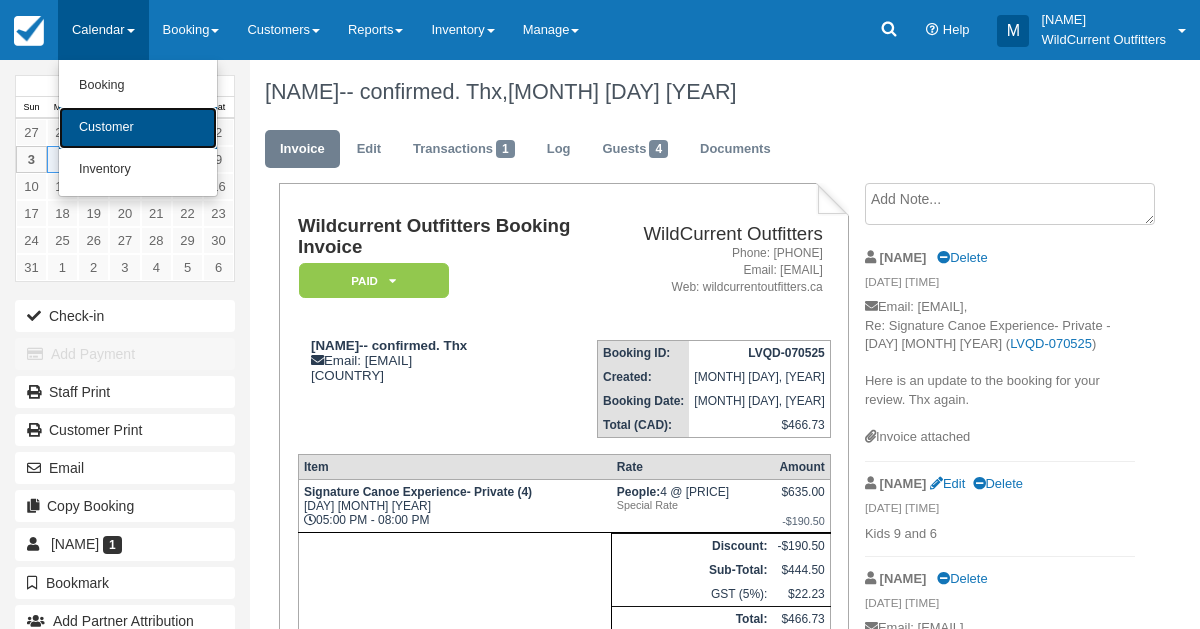 click on "Customer" at bounding box center [138, 128] 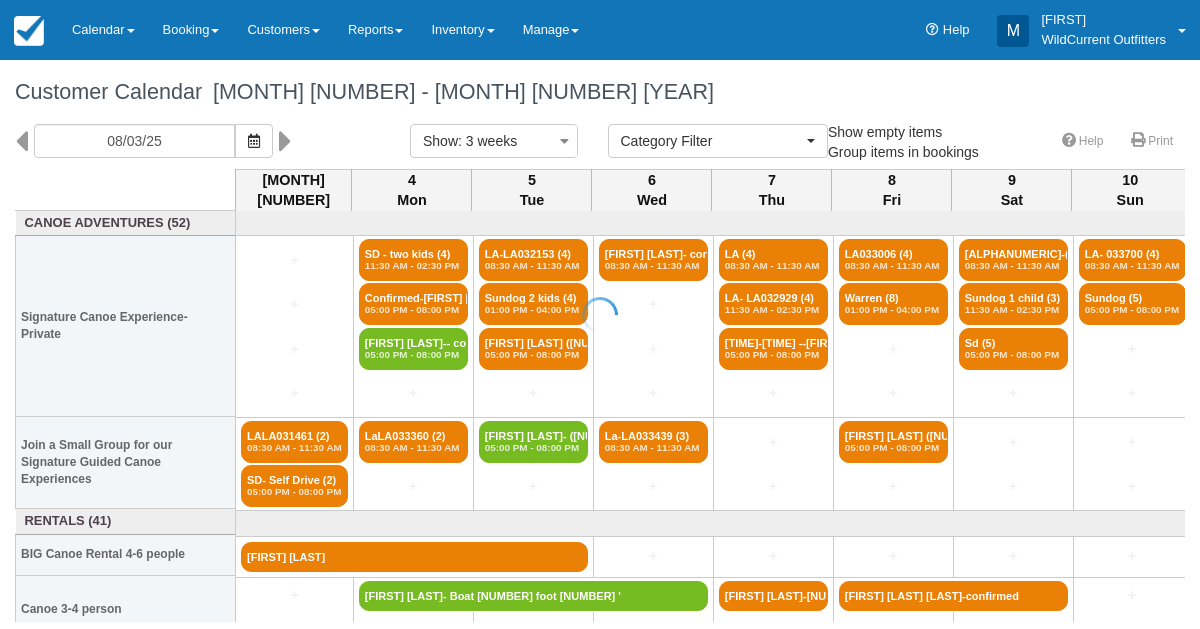 select 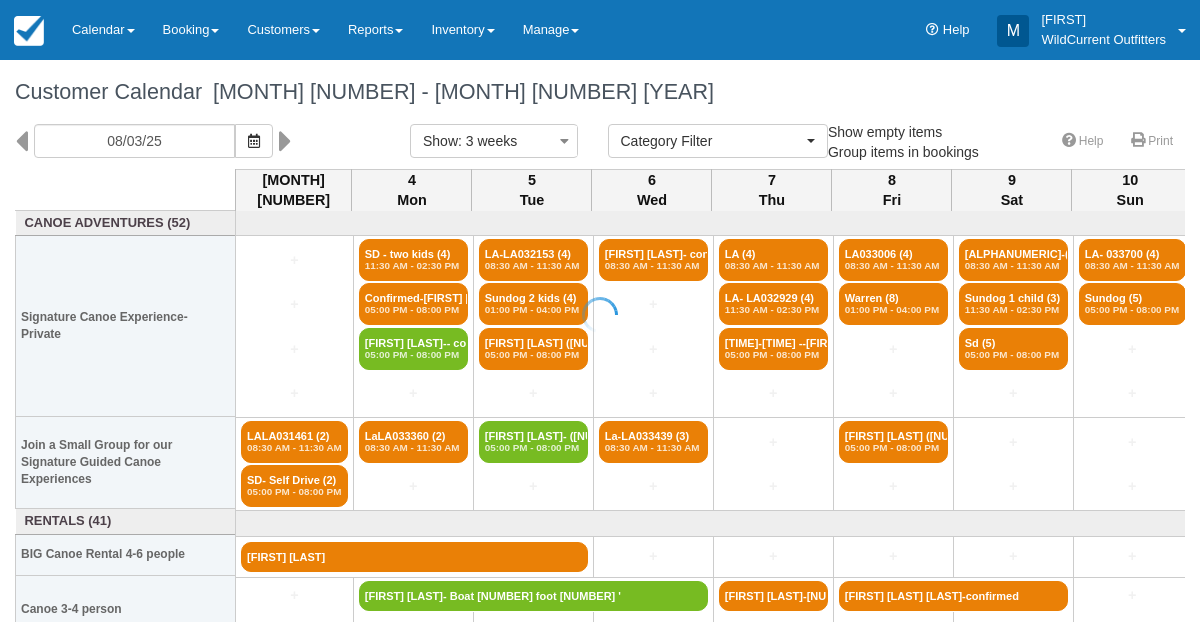 scroll, scrollTop: 0, scrollLeft: 0, axis: both 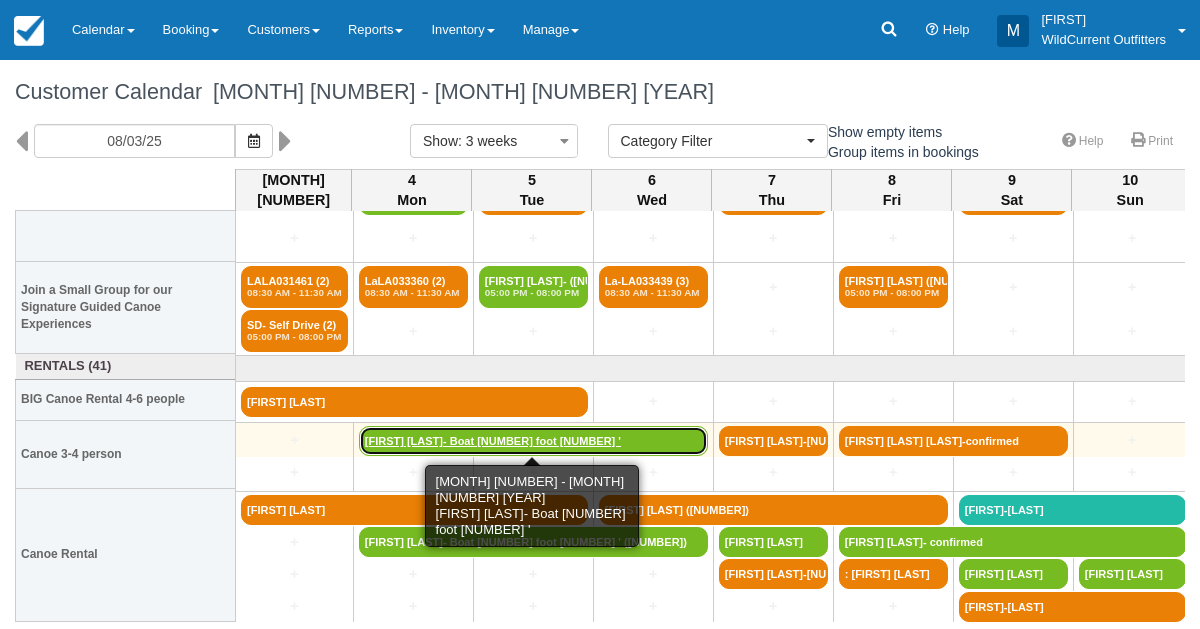 click on "[FIRST] [LAST]- Boat [NUMBER] foot [NUMBER]'" at bounding box center [533, 441] 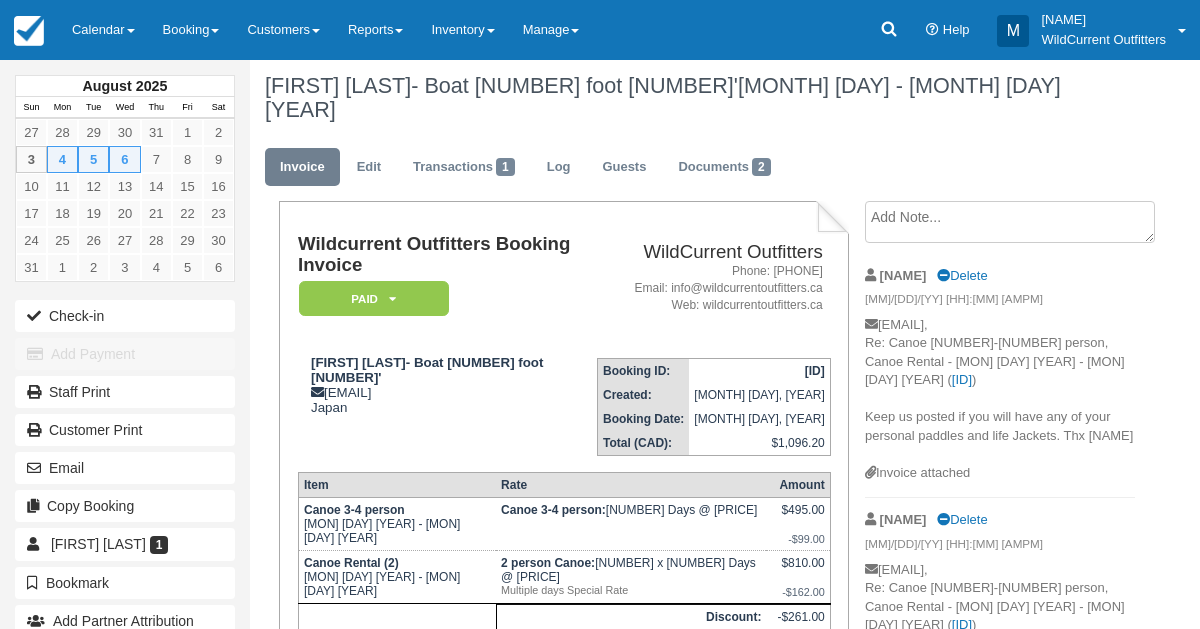 scroll, scrollTop: 13, scrollLeft: 0, axis: vertical 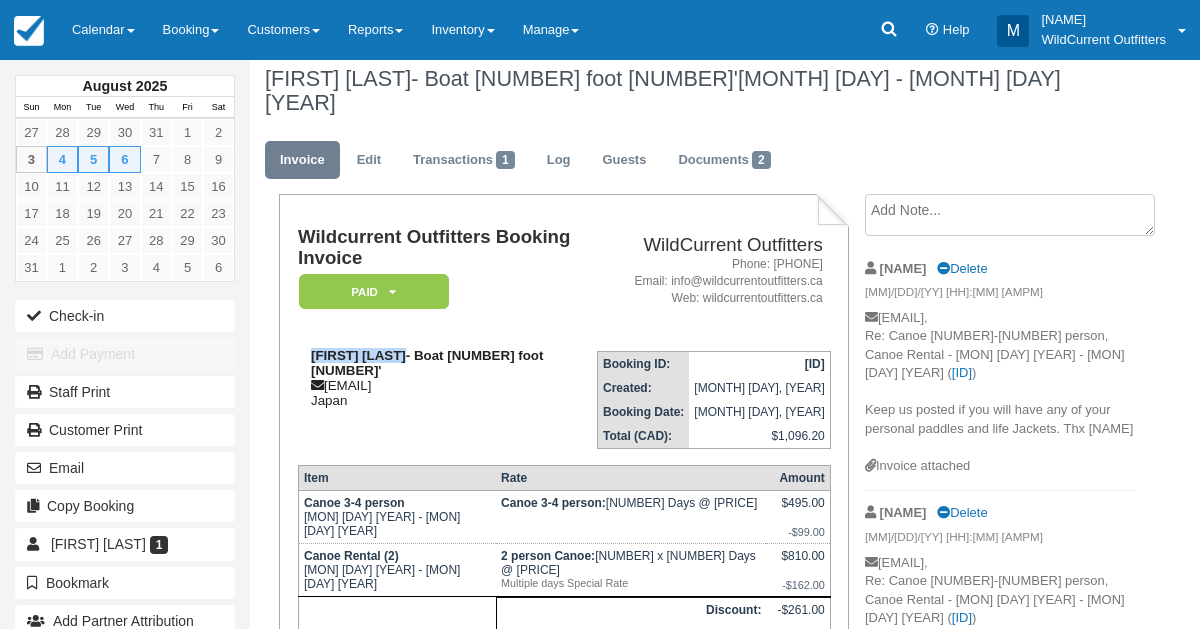 drag, startPoint x: 408, startPoint y: 346, endPoint x: 312, endPoint y: 346, distance: 96 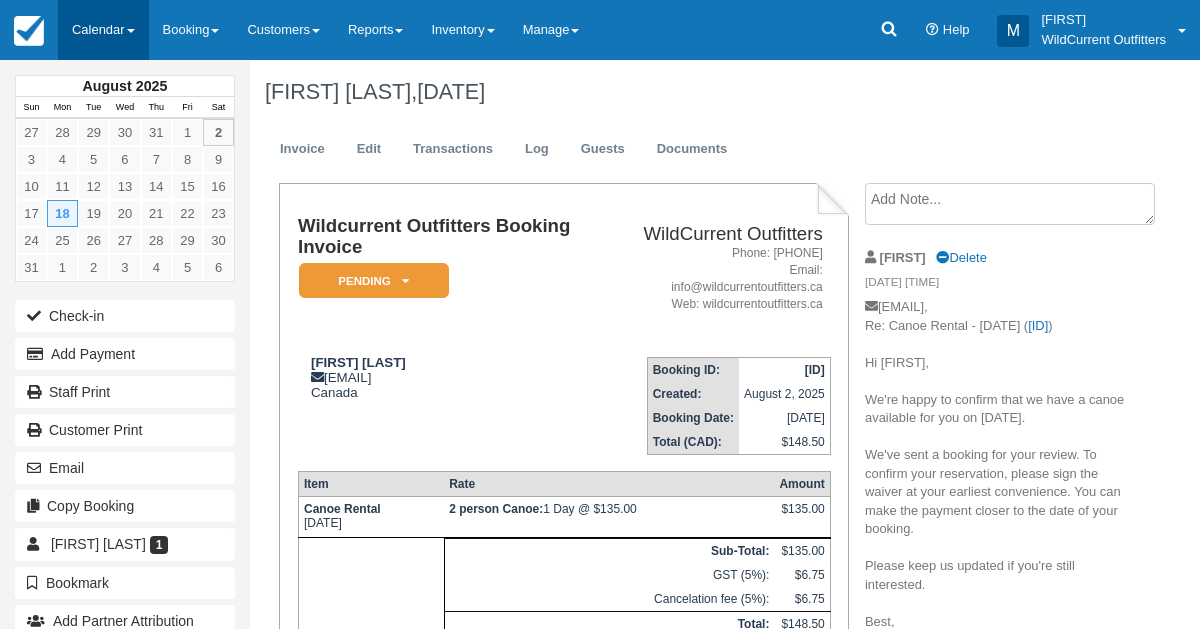 scroll, scrollTop: 77, scrollLeft: 0, axis: vertical 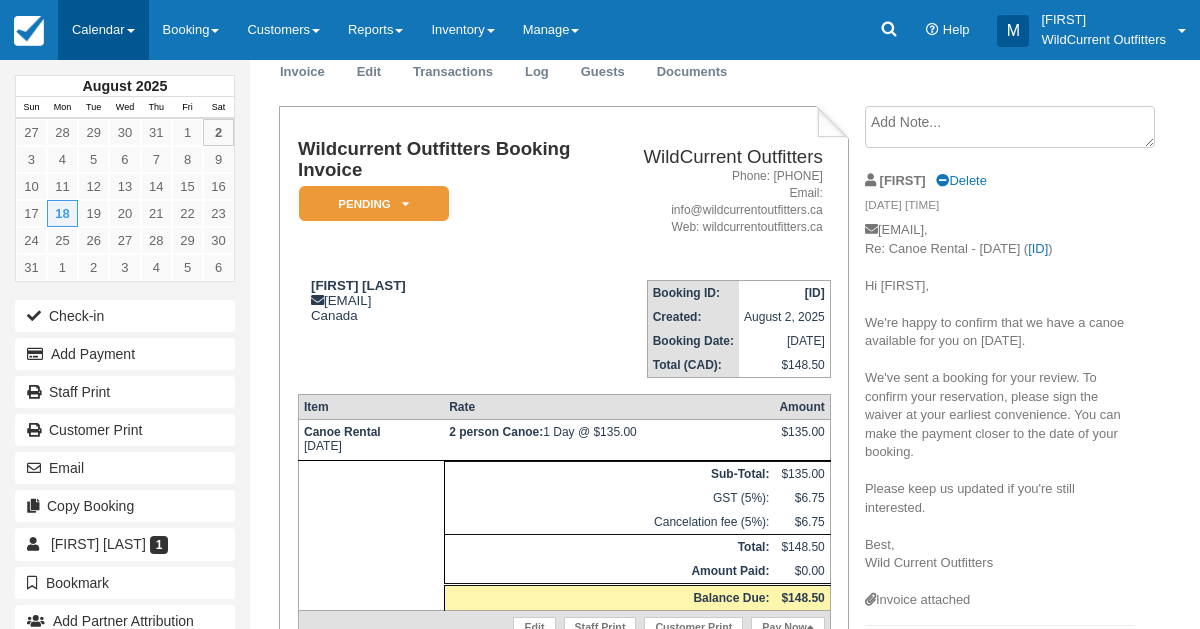 click on "Calendar" at bounding box center [103, 30] 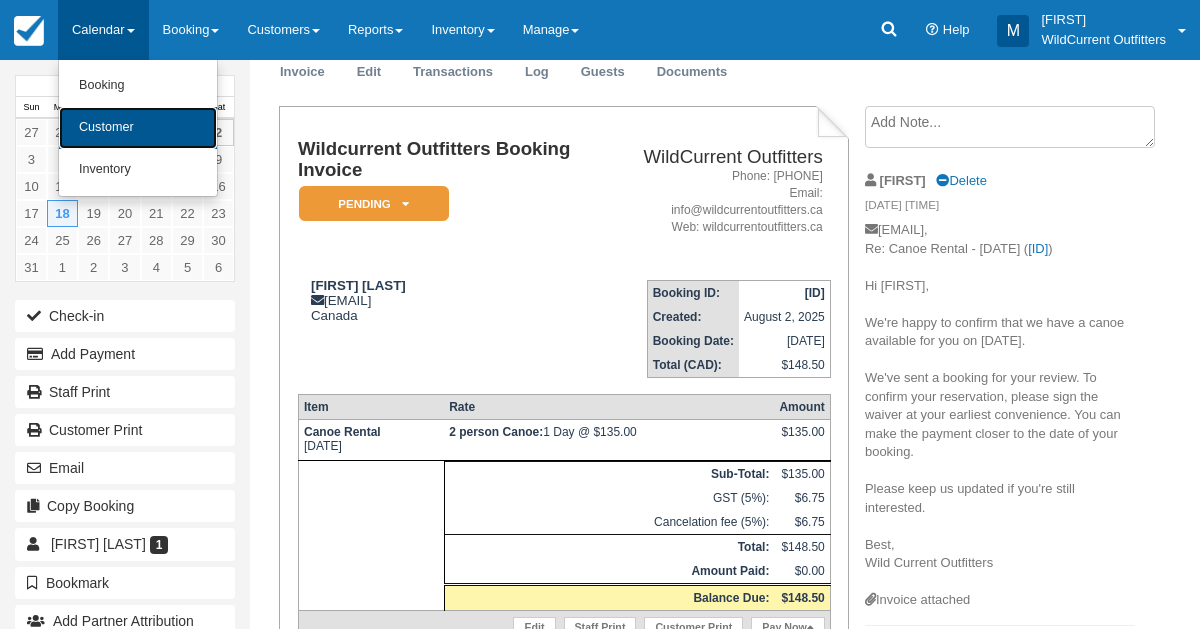 click on "Customer" at bounding box center [138, 128] 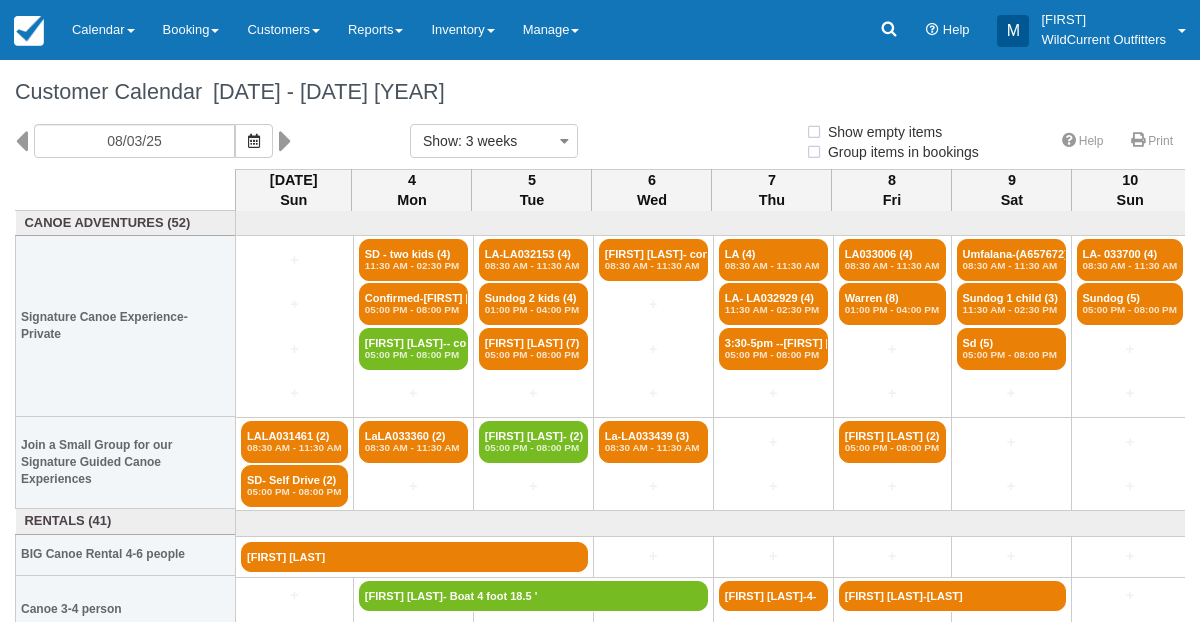 select 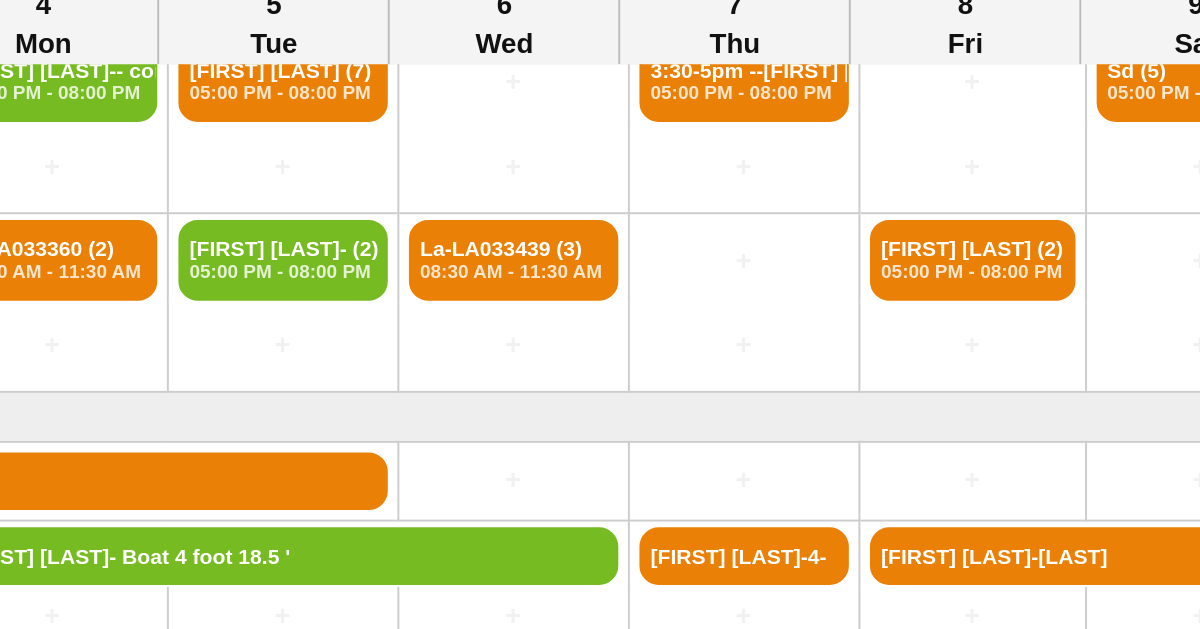 scroll, scrollTop: 130, scrollLeft: 136, axis: both 